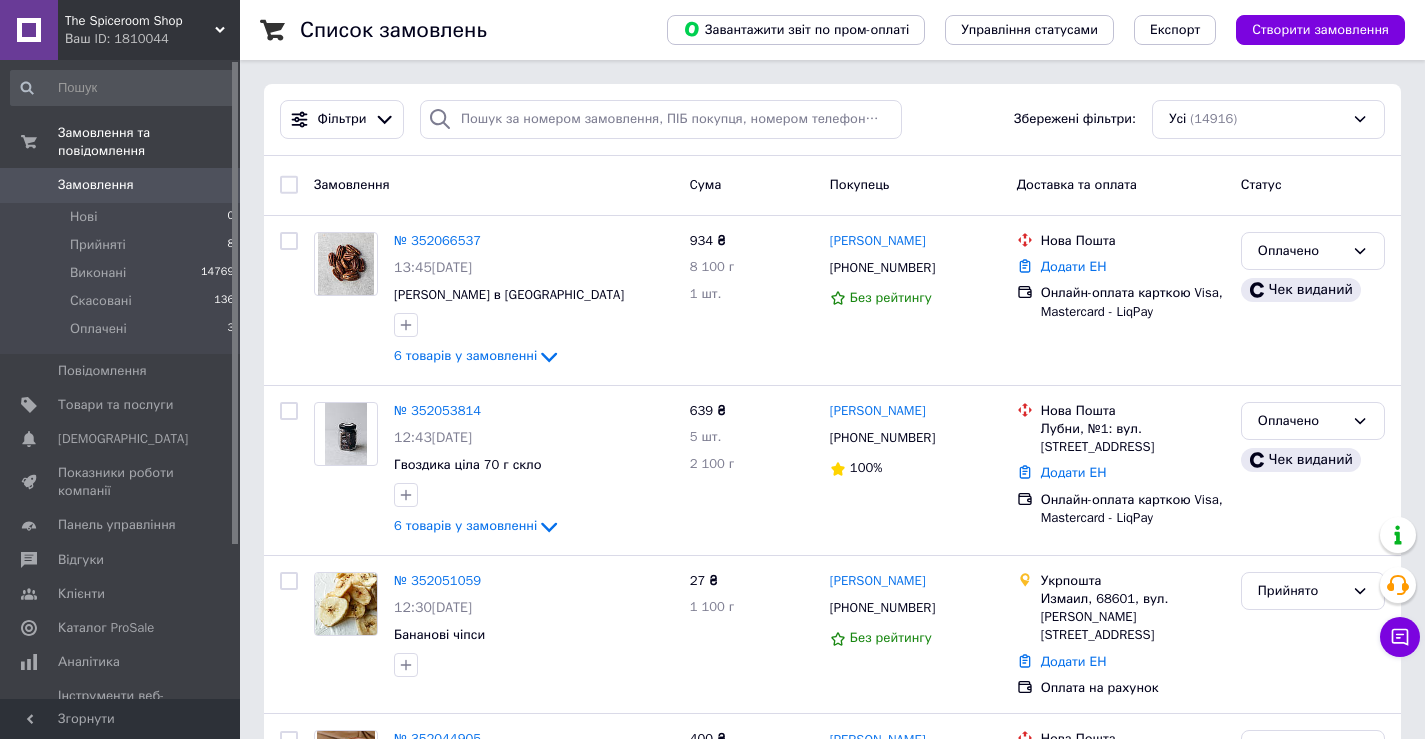 scroll, scrollTop: 0, scrollLeft: 0, axis: both 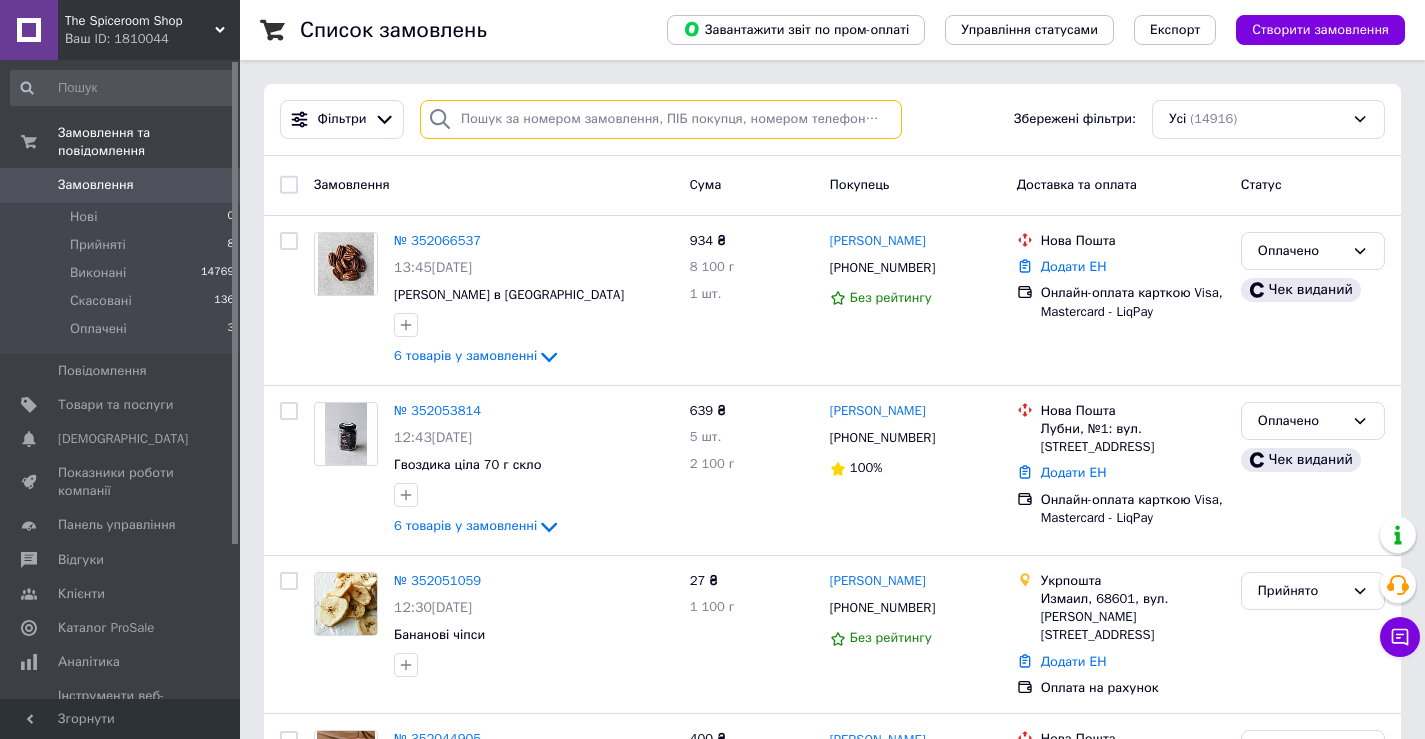 click at bounding box center [661, 119] 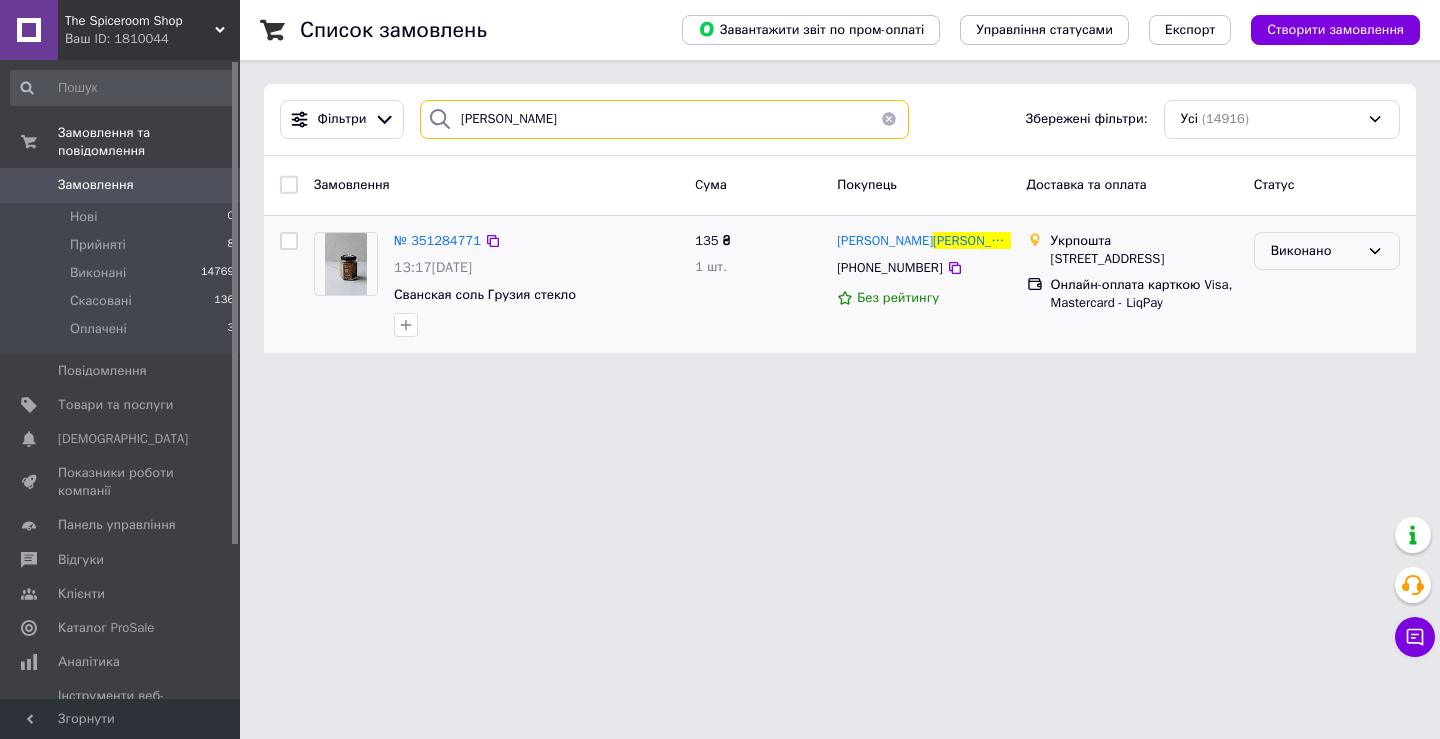 type on "[PERSON_NAME]" 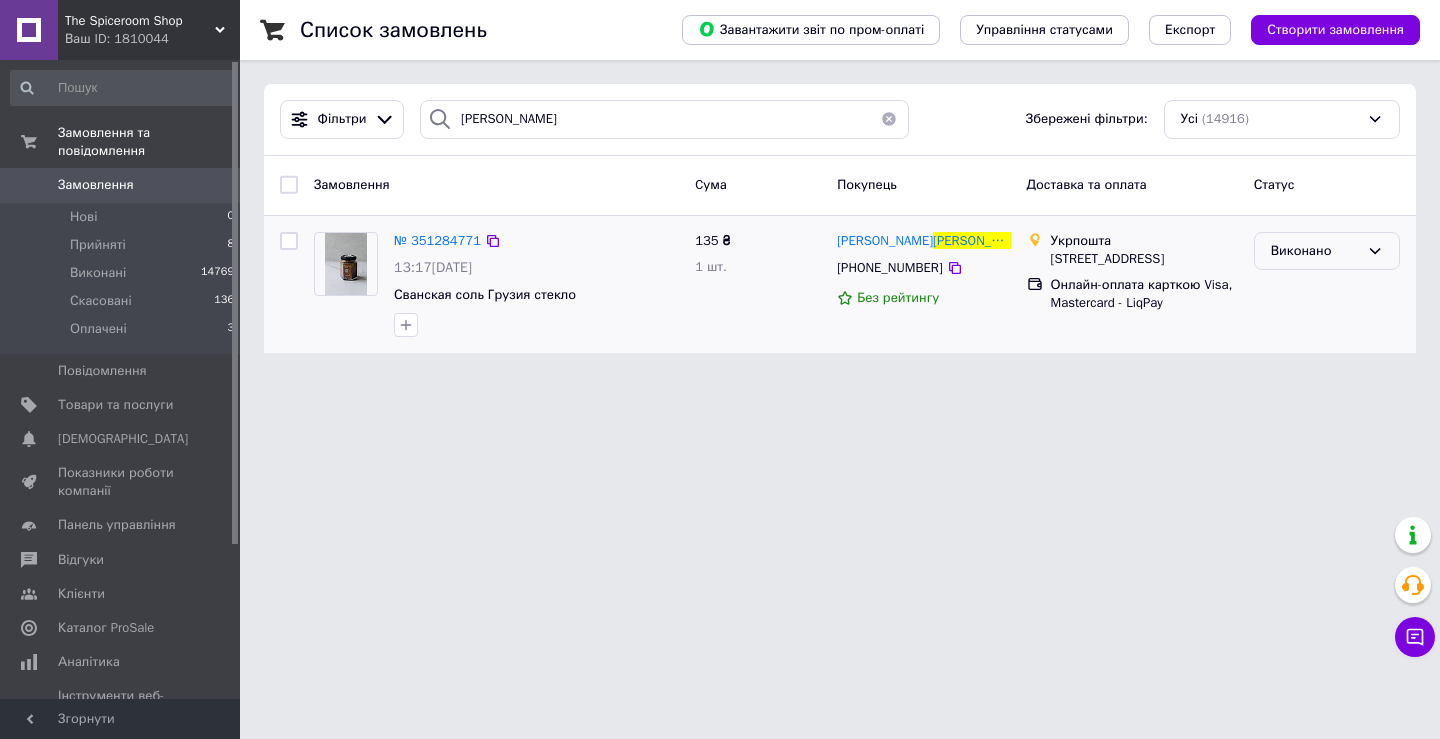 click on "Виконано" at bounding box center (1315, 251) 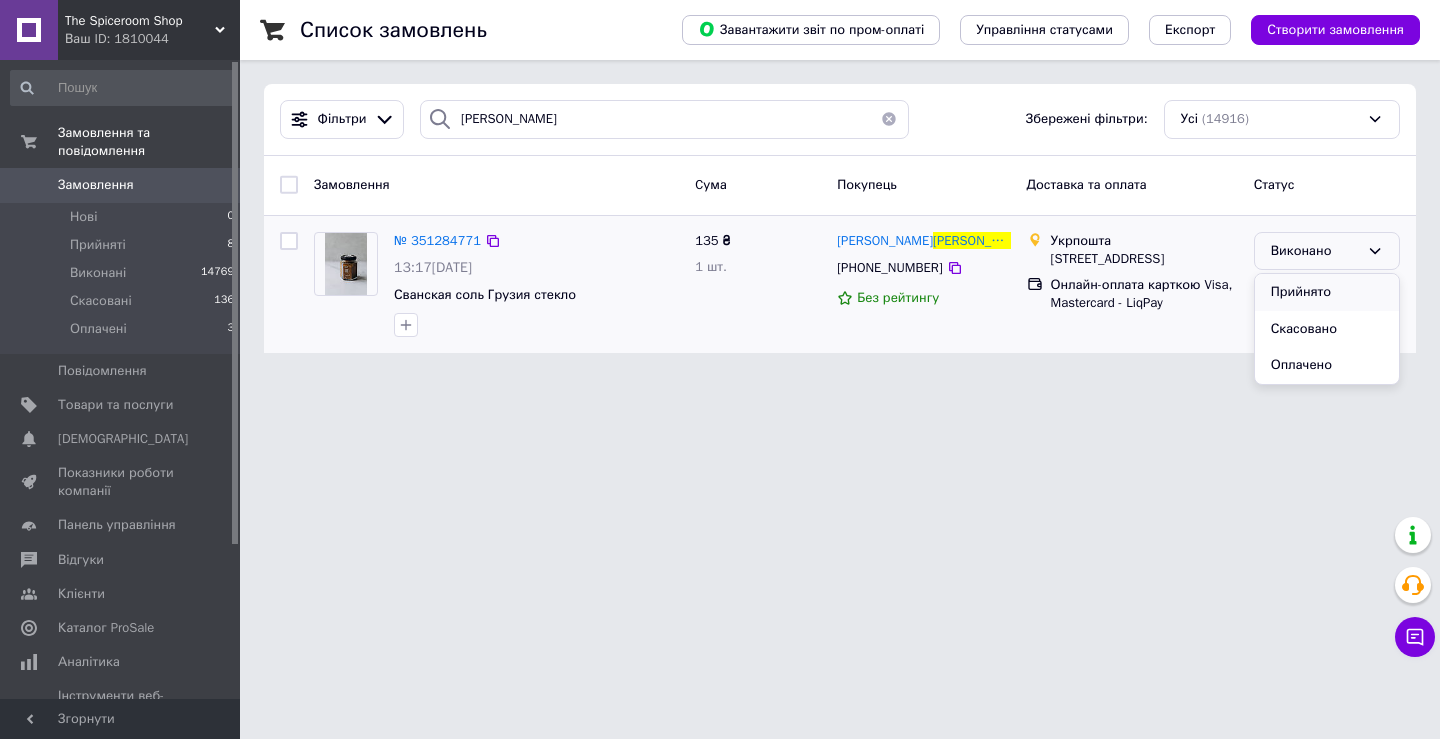 click on "Прийнято" at bounding box center [1327, 292] 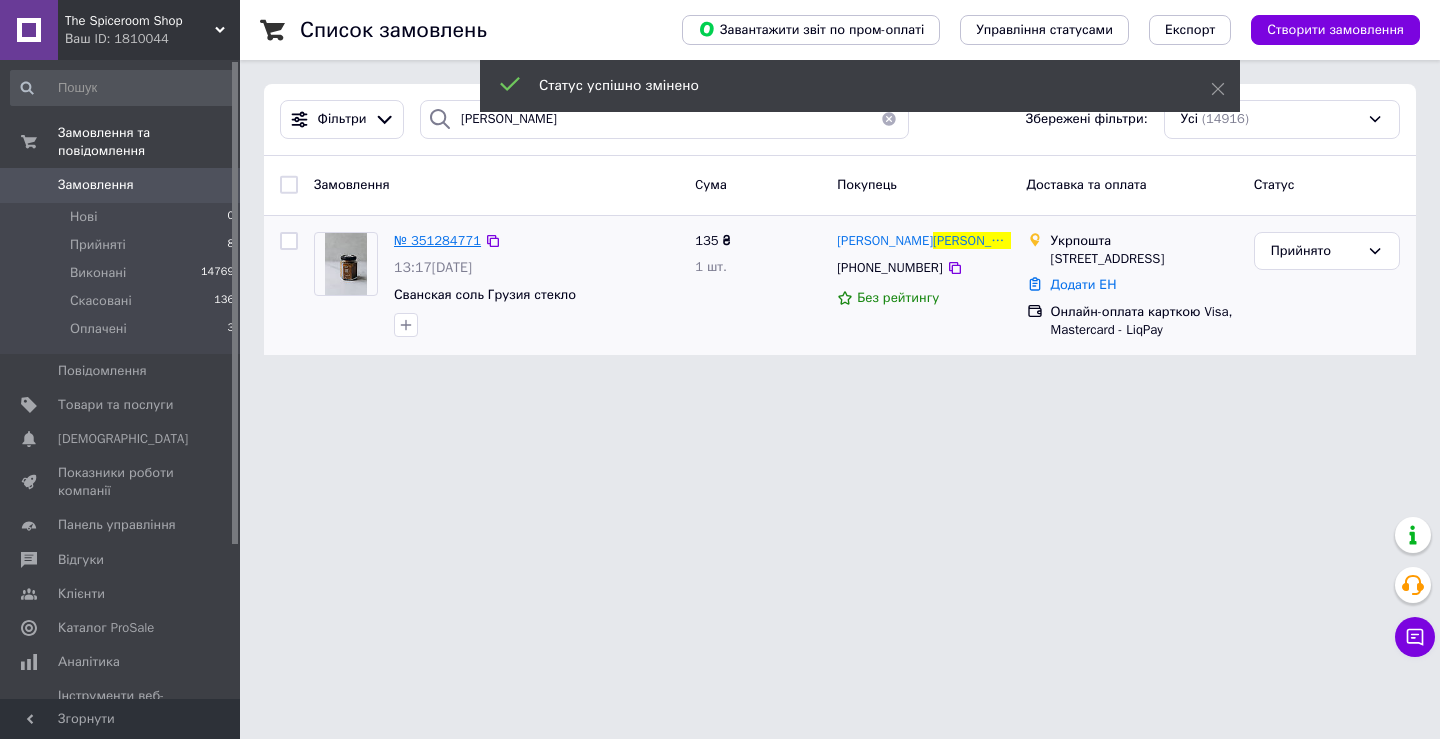 click on "№ 351284771" at bounding box center [437, 240] 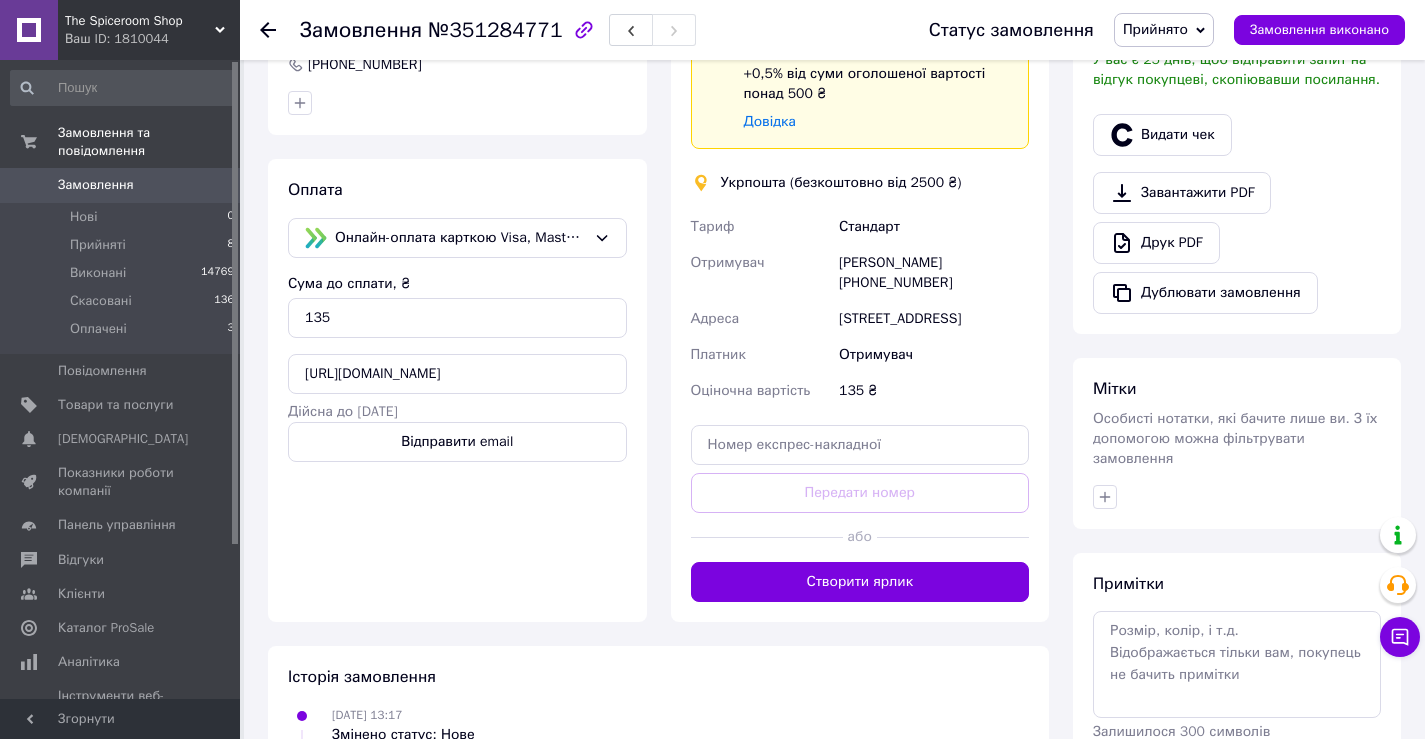 scroll, scrollTop: 465, scrollLeft: 0, axis: vertical 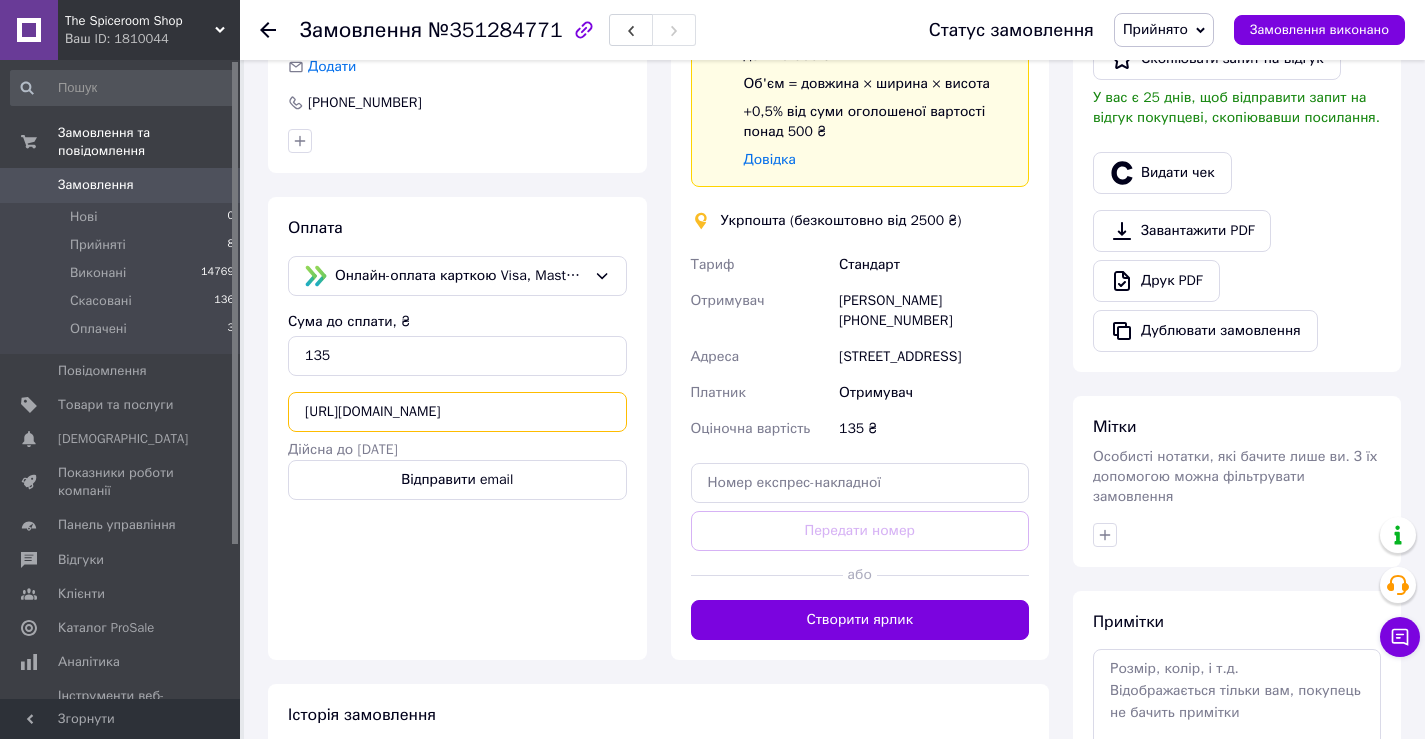 drag, startPoint x: 303, startPoint y: 417, endPoint x: 813, endPoint y: 422, distance: 510.0245 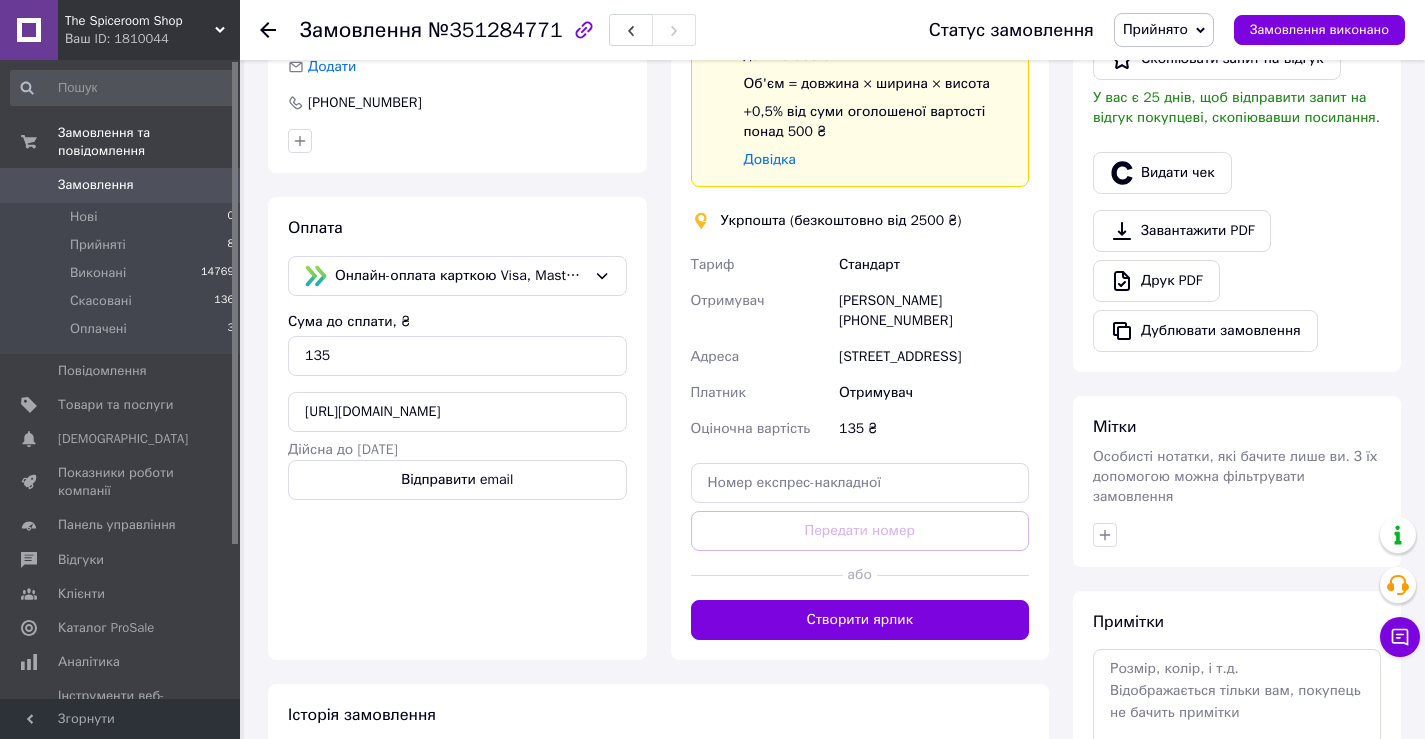 scroll, scrollTop: 0, scrollLeft: 0, axis: both 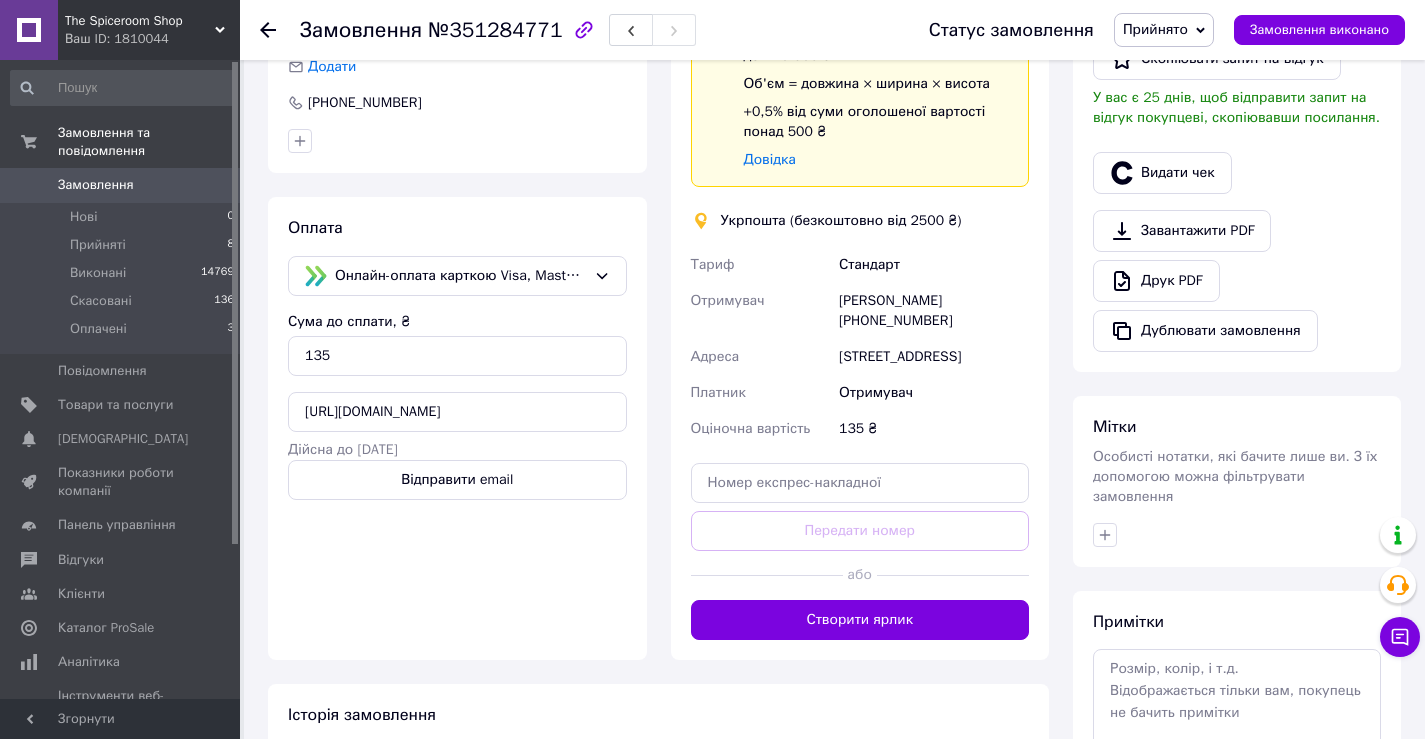 click on "Оплата Онлайн-оплата карткою Visa, Mastercard - LiqPay Сума до сплати, ₴ 135 [URL][DOMAIN_NAME] Дійсна до [DATE] Відправити email" at bounding box center (457, 428) 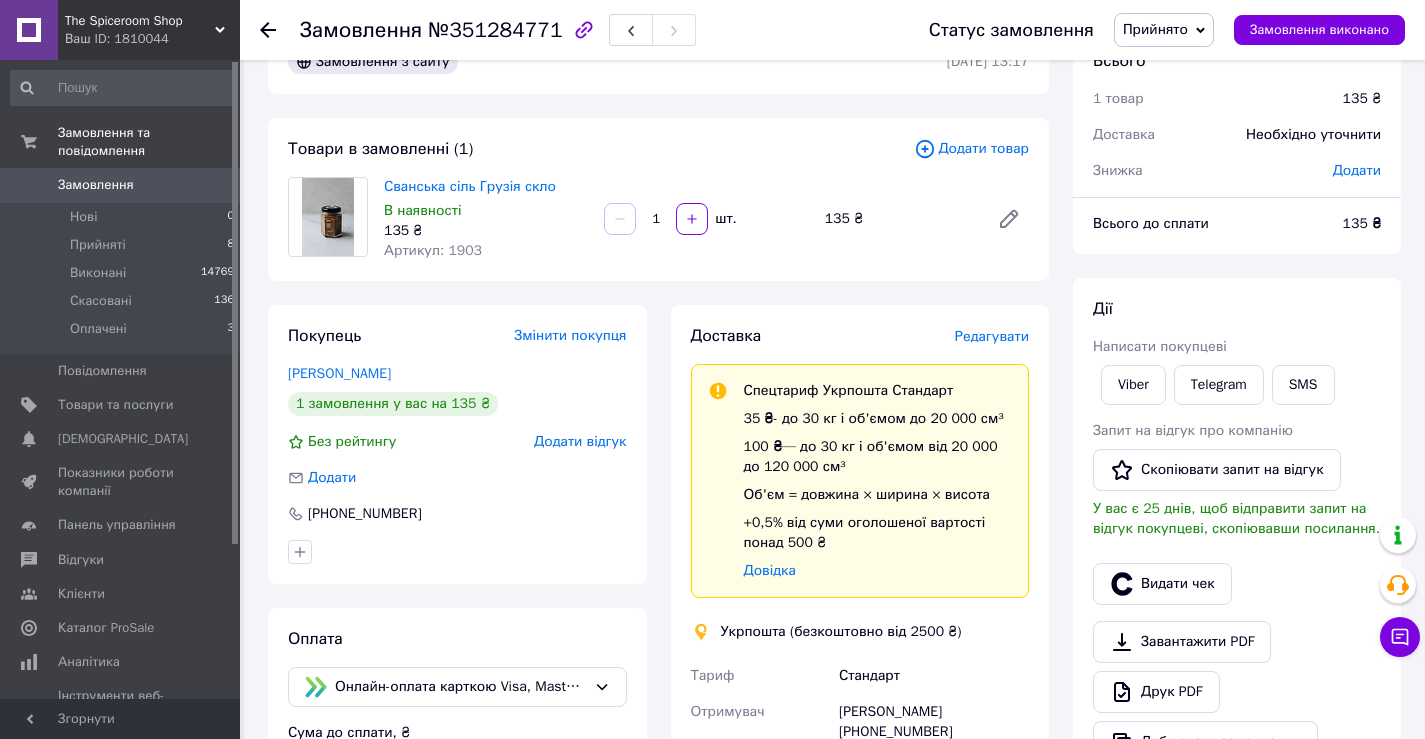 scroll, scrollTop: 0, scrollLeft: 0, axis: both 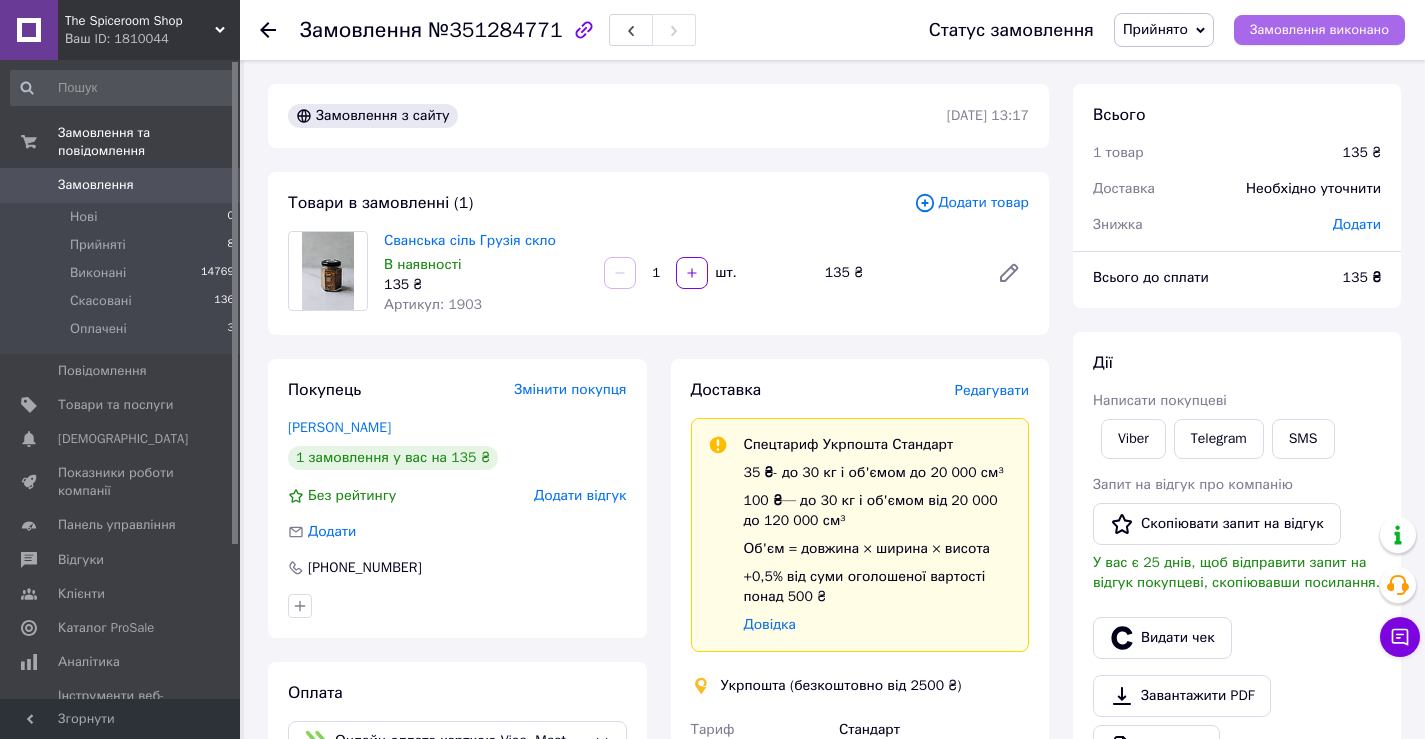 click on "Замовлення виконано" at bounding box center [1319, 30] 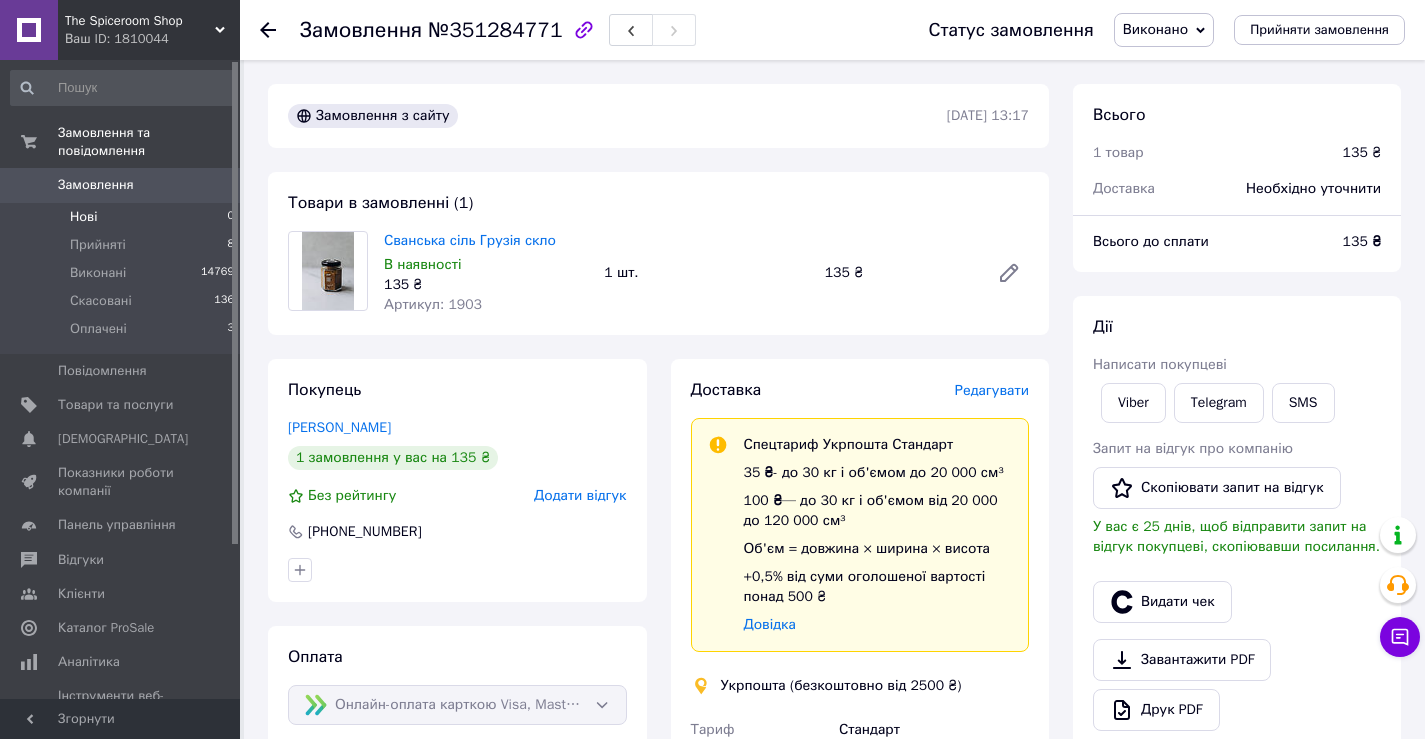 click on "Нові 0" at bounding box center [123, 217] 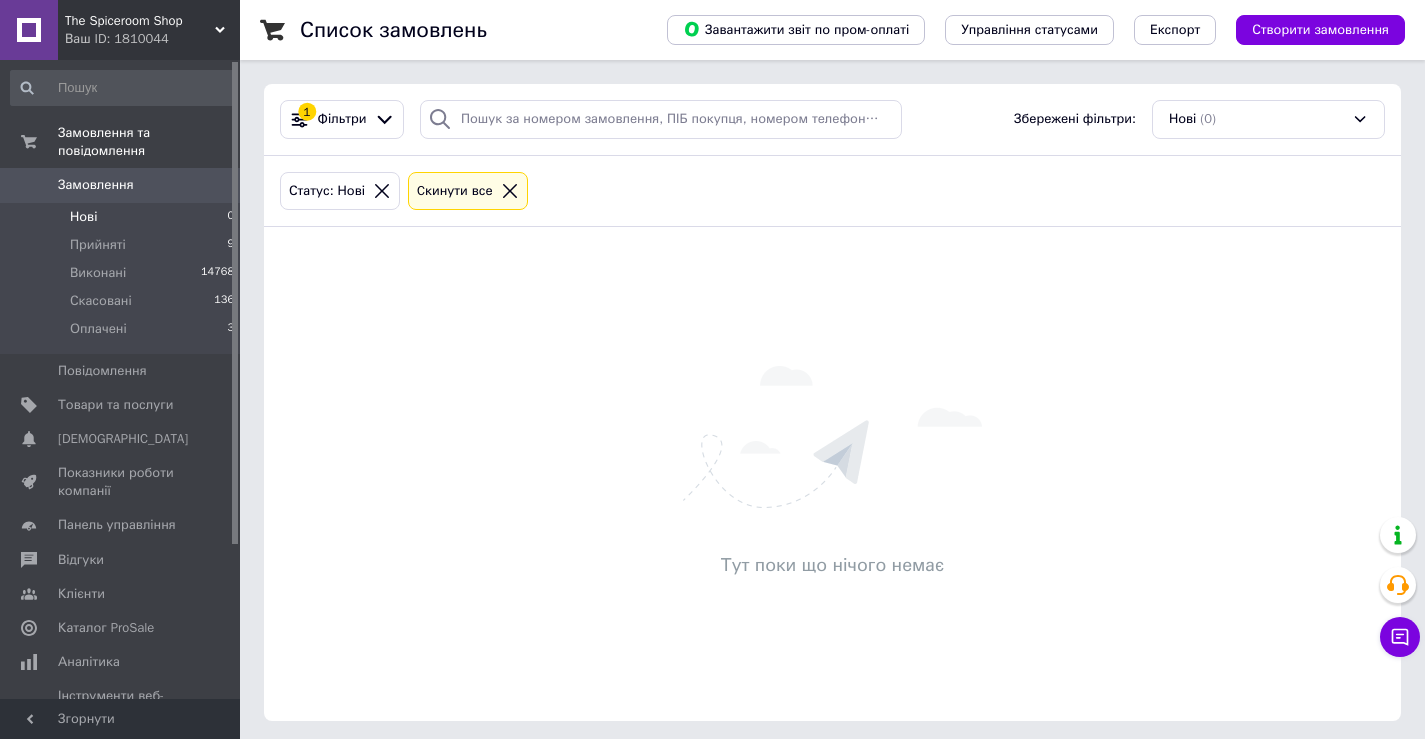 click on "Нові 0" at bounding box center [123, 217] 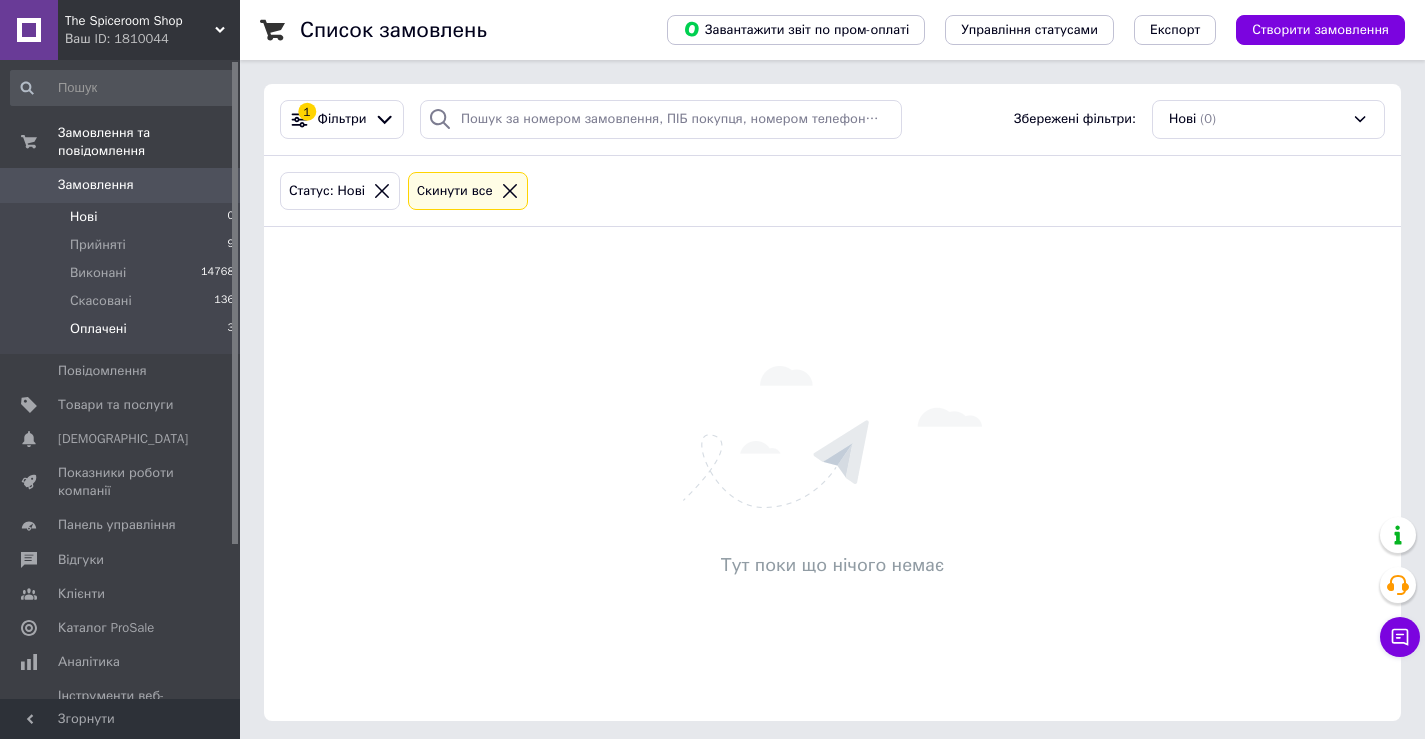 click on "Оплачені 3" at bounding box center [123, 334] 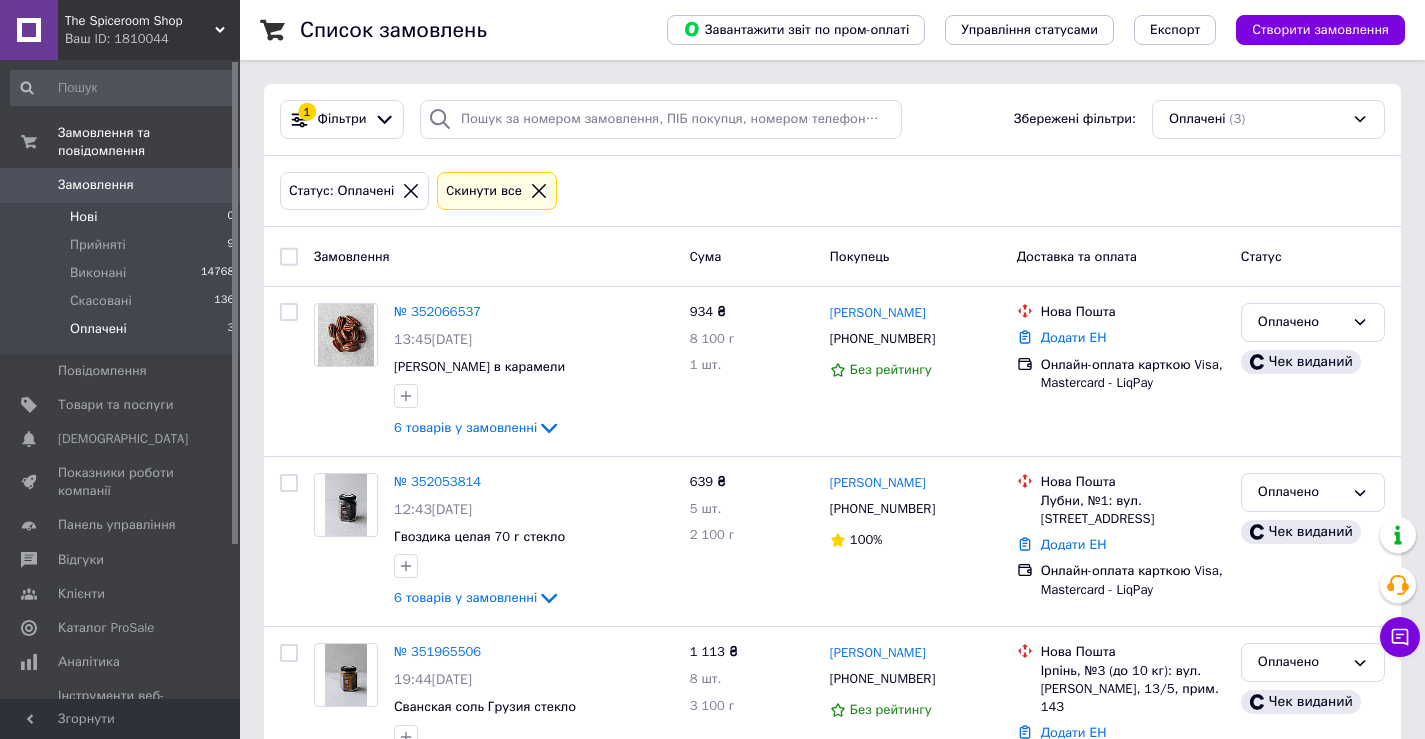 click on "Нові 0" at bounding box center [123, 217] 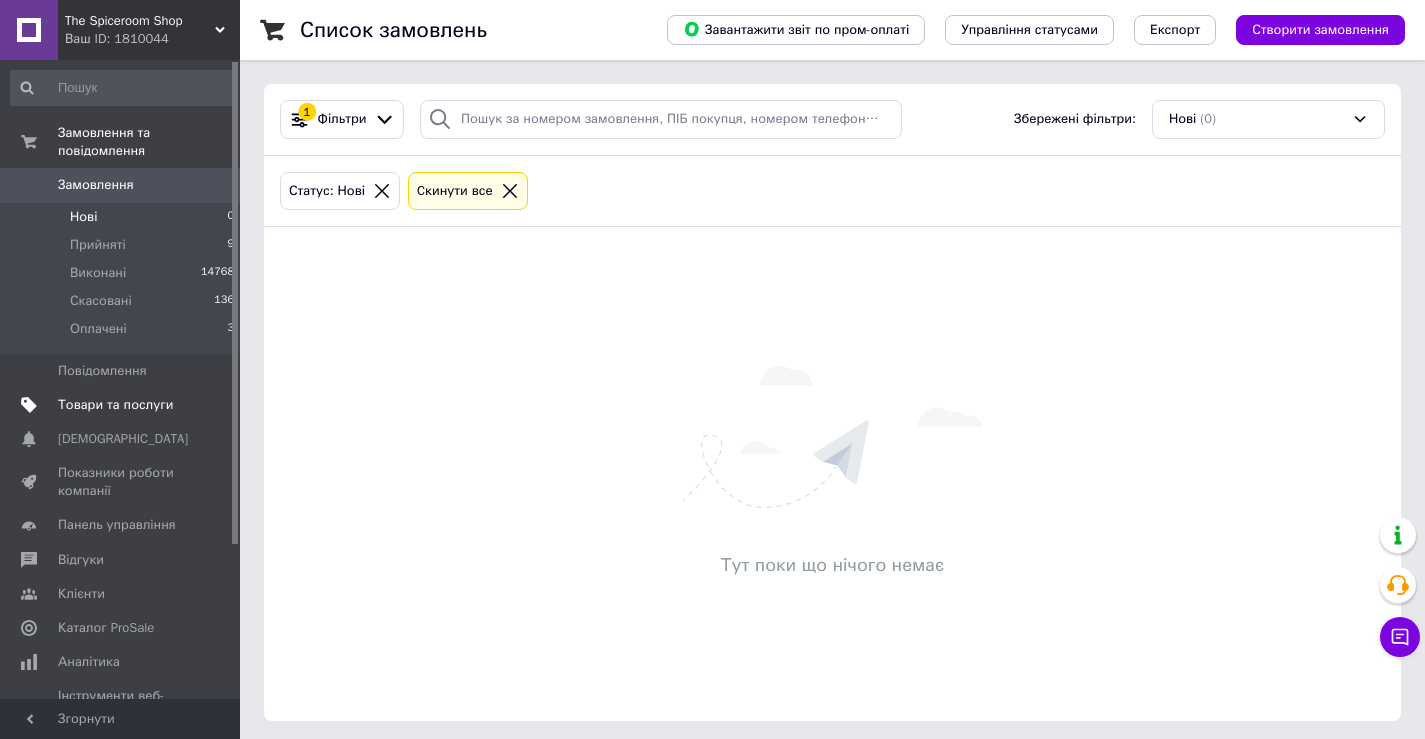 click on "Товари та послуги" at bounding box center [115, 405] 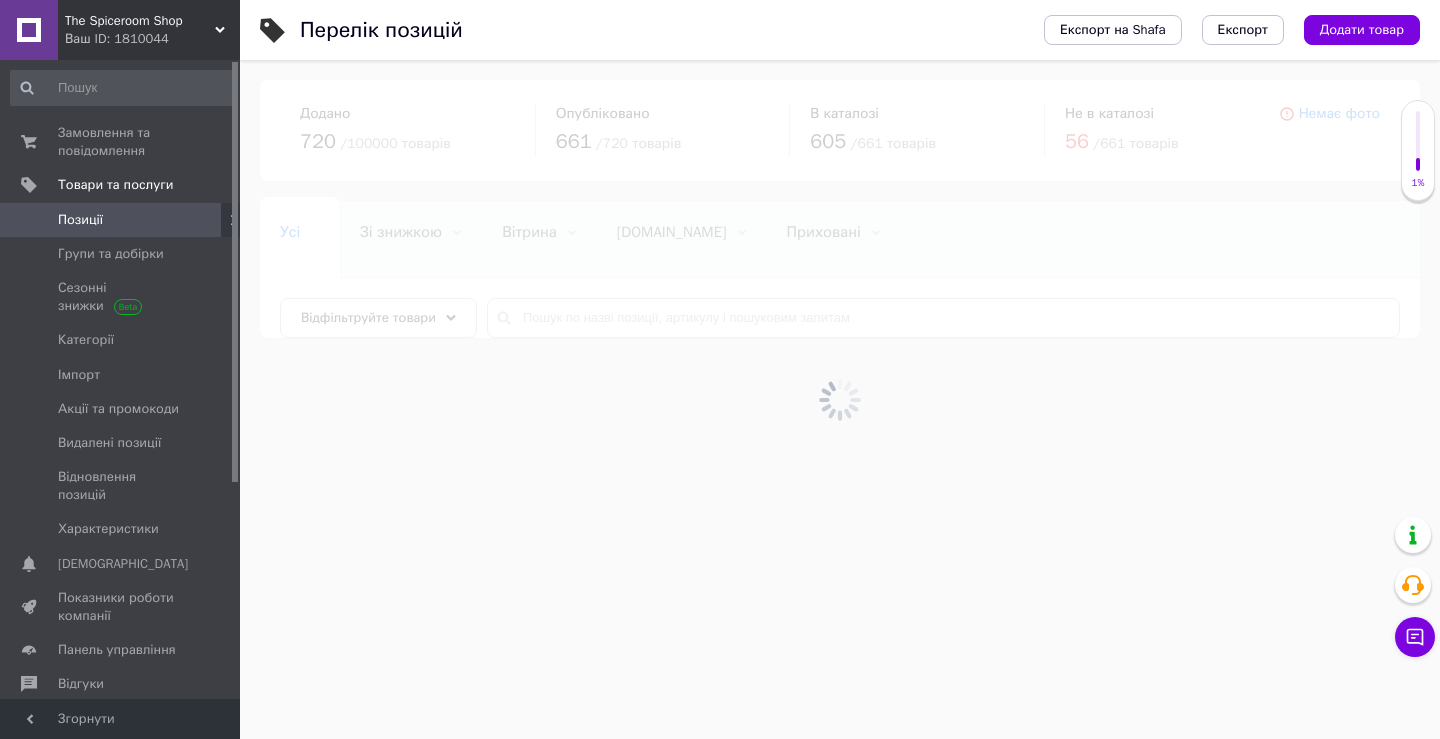 click at bounding box center (840, 399) 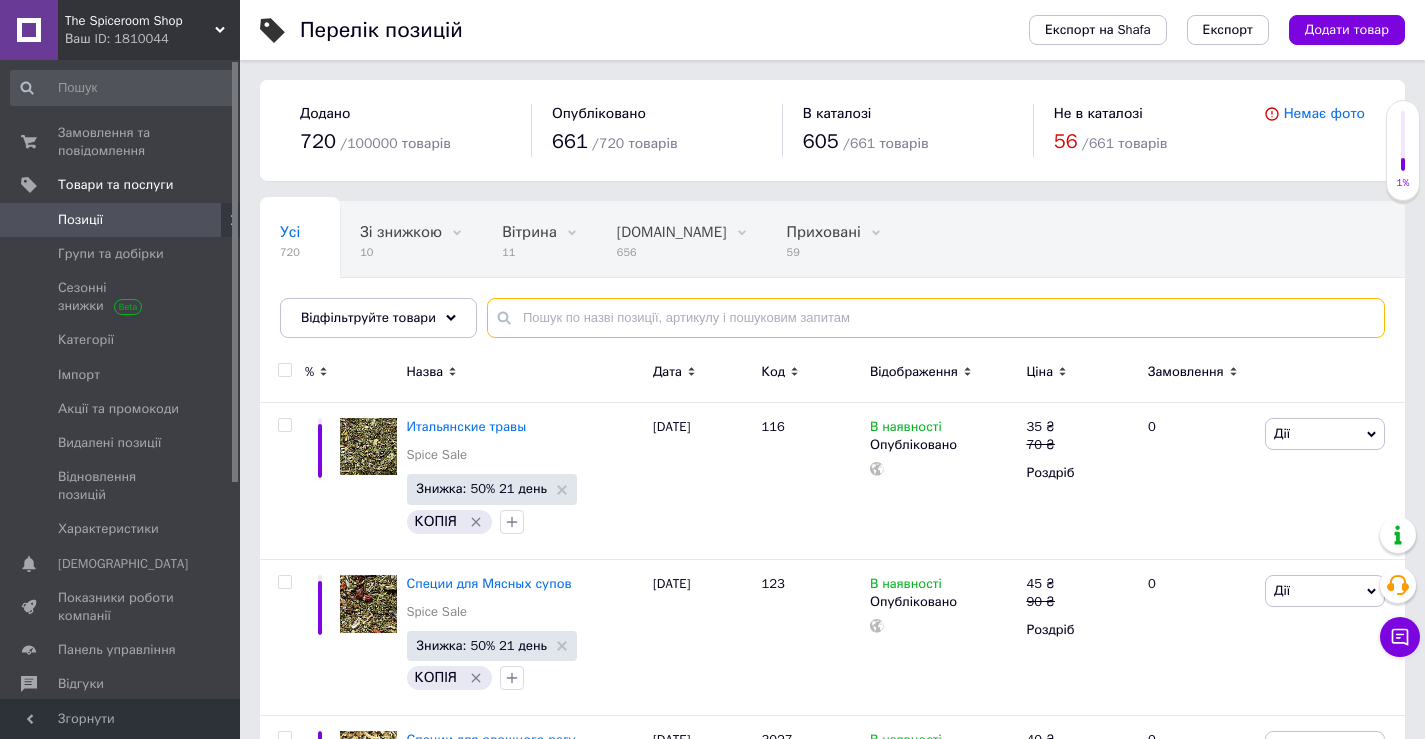 click at bounding box center (936, 318) 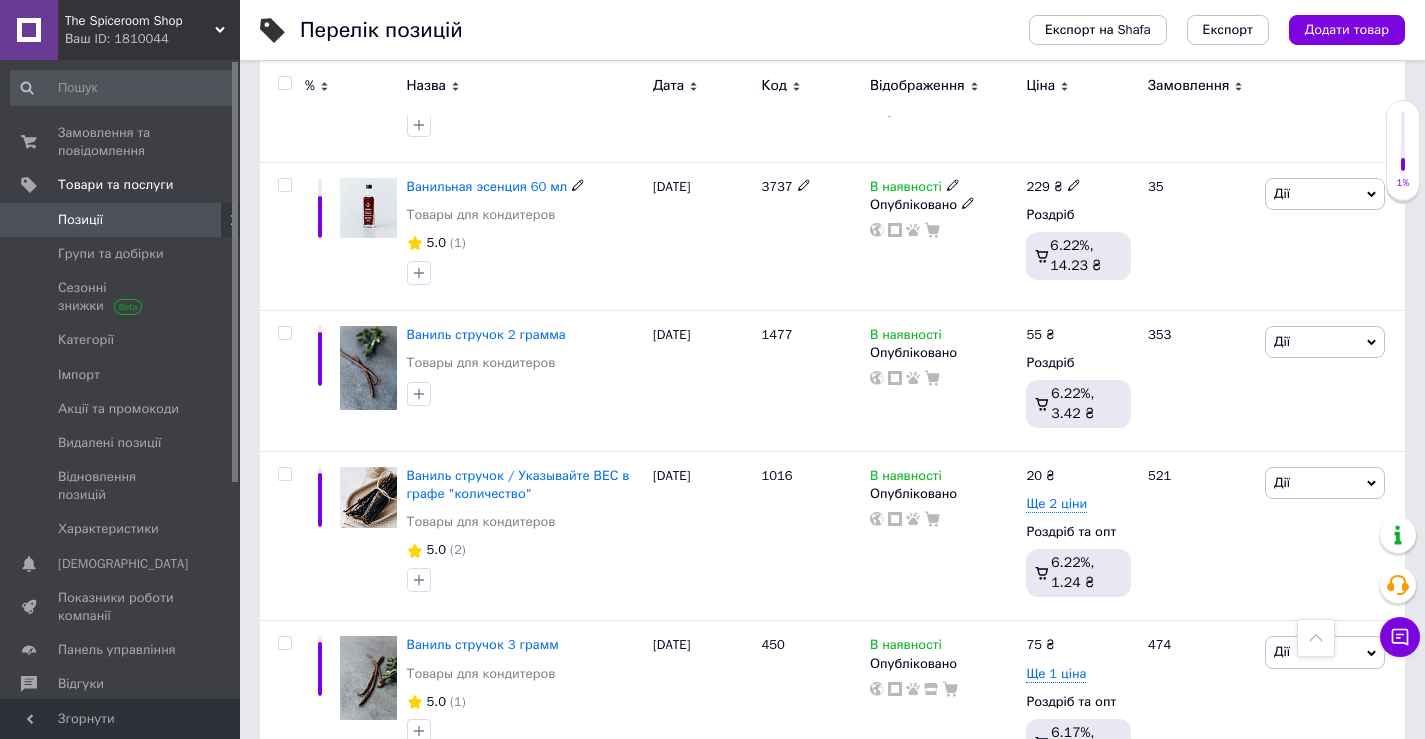 scroll, scrollTop: 800, scrollLeft: 0, axis: vertical 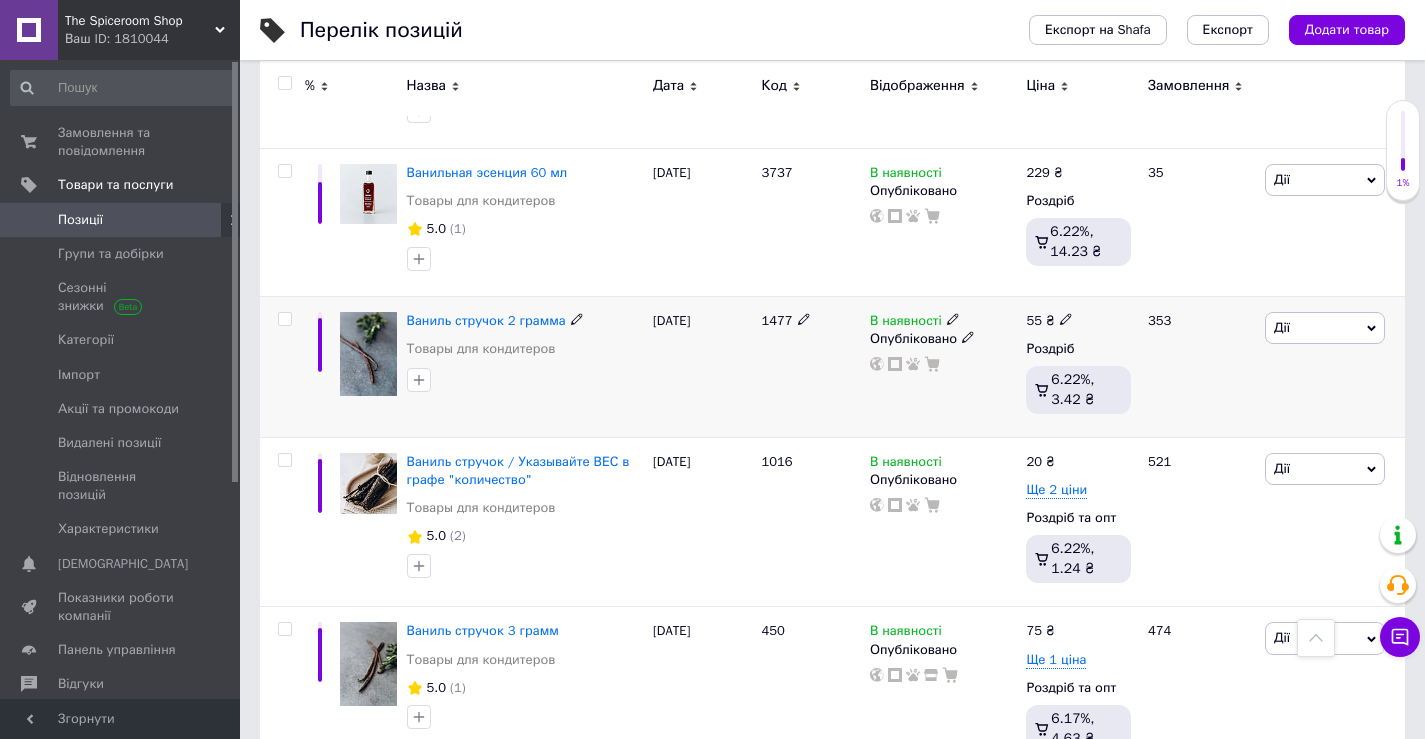 type on "ваніль" 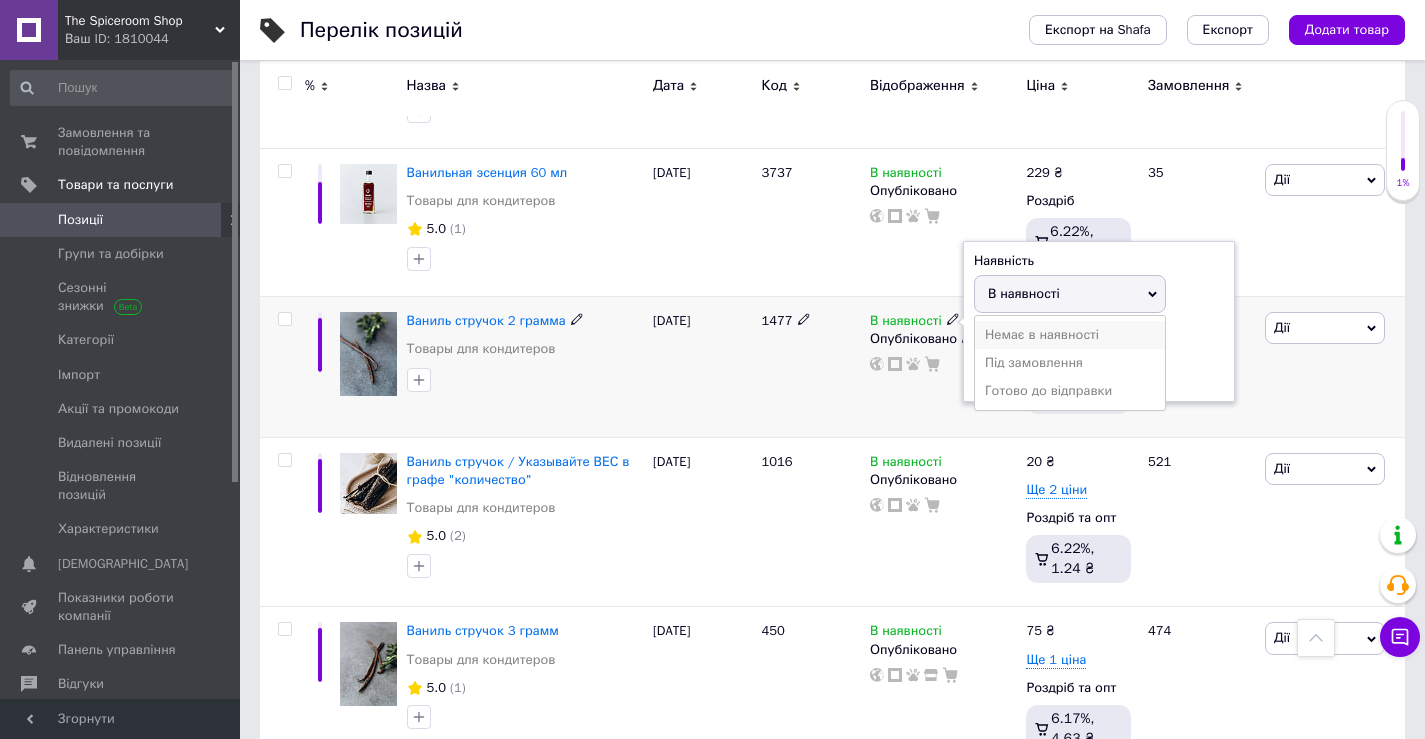 click on "Немає в наявності" at bounding box center [1070, 335] 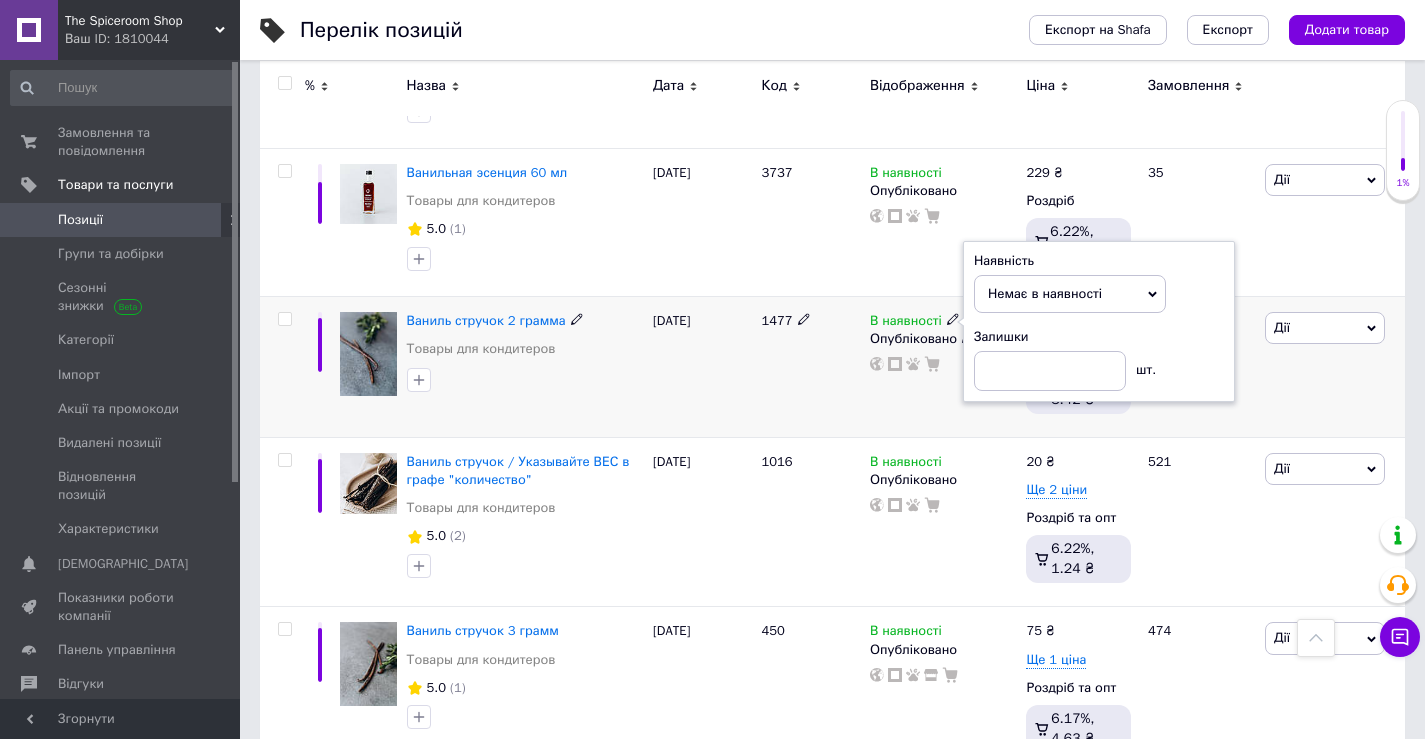 click on "1477" at bounding box center [810, 366] 